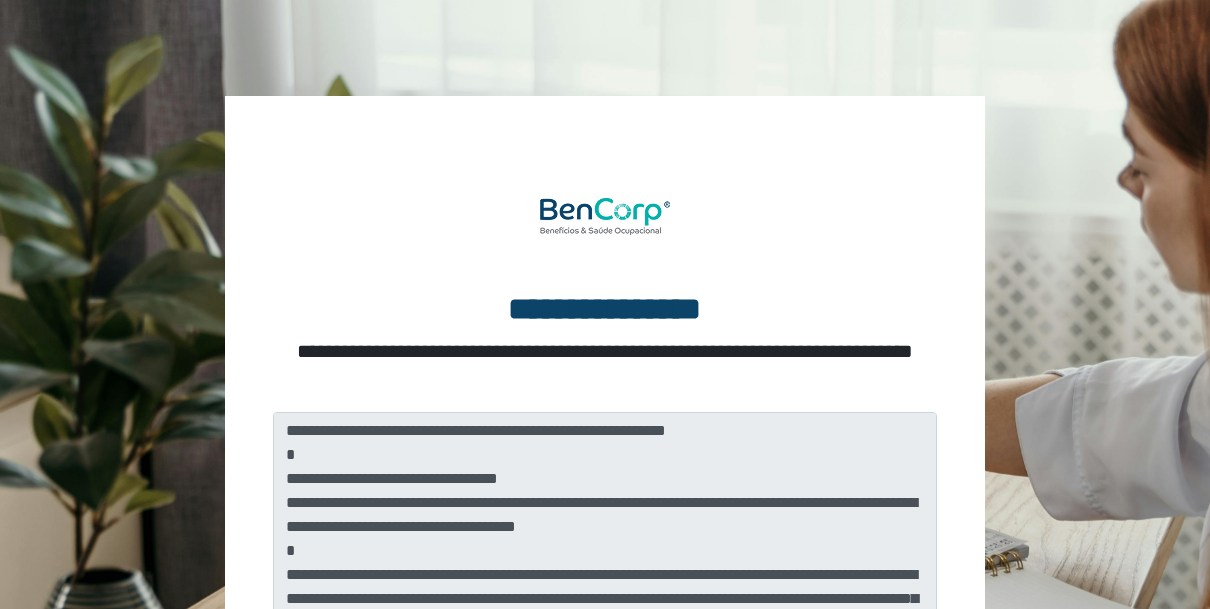 scroll, scrollTop: 270, scrollLeft: 0, axis: vertical 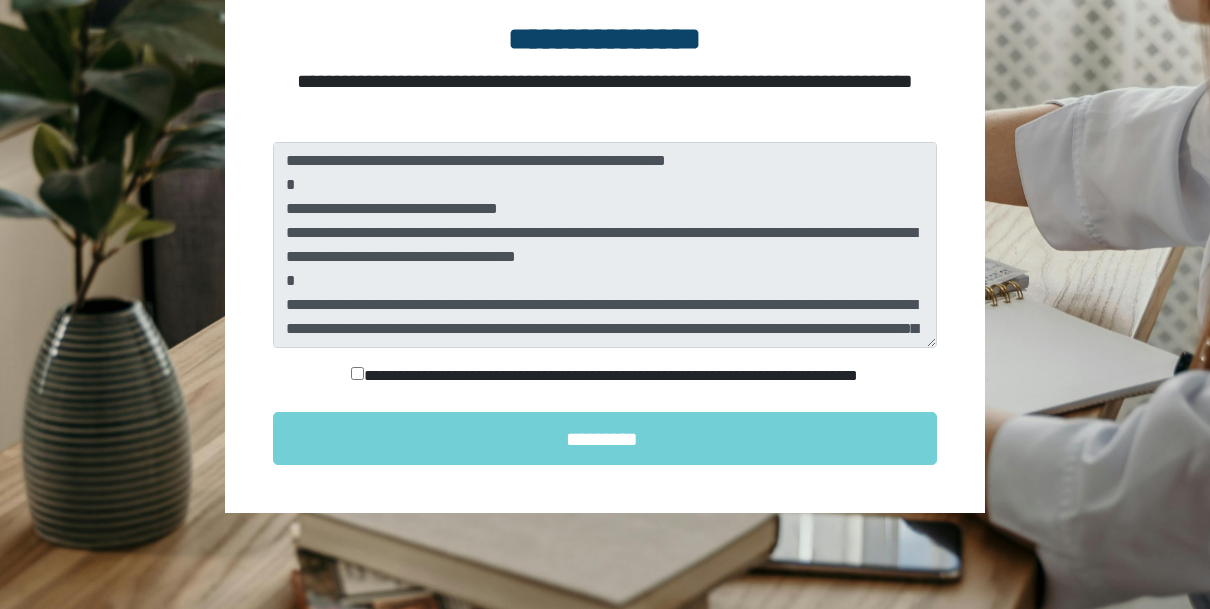 click on "**********" at bounding box center (605, 376) 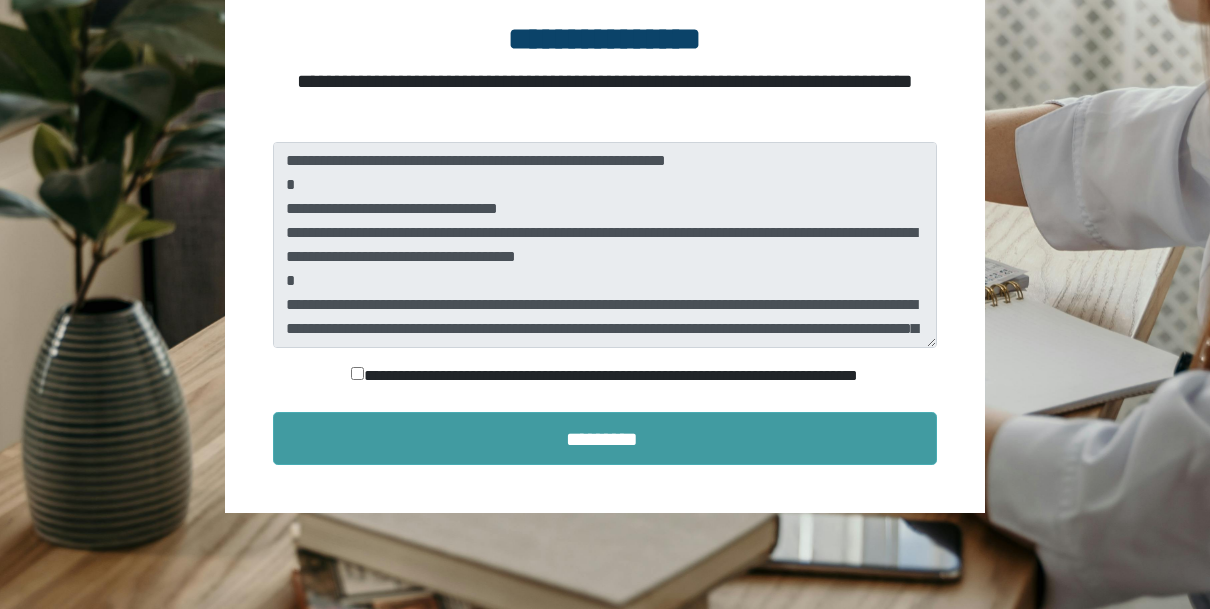 click on "*********" at bounding box center [605, 439] 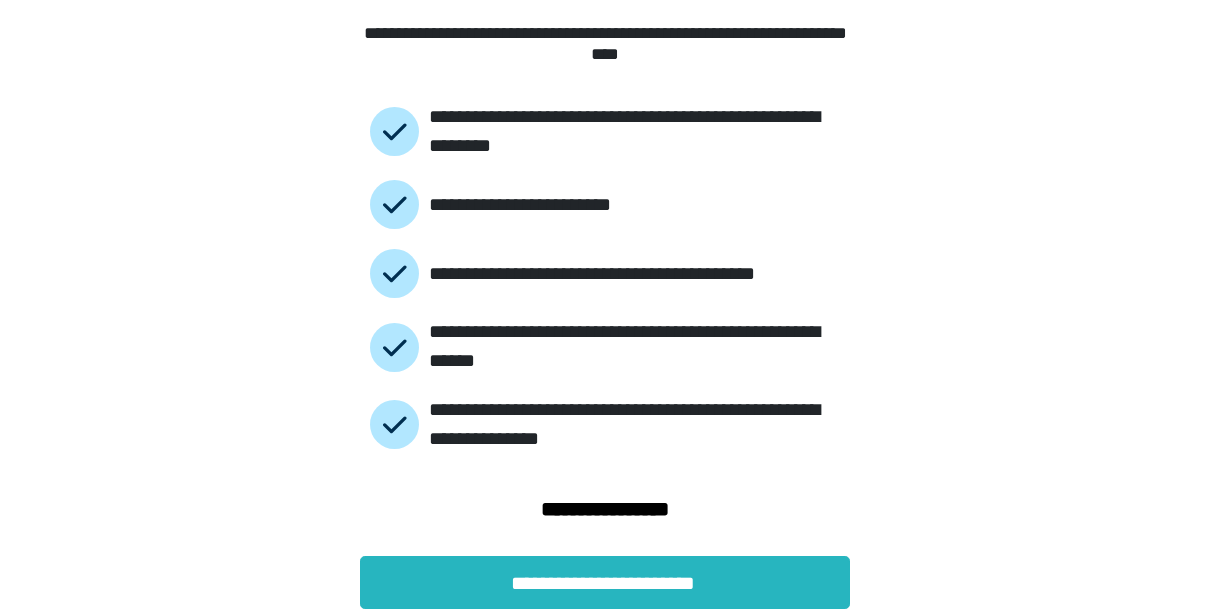 scroll, scrollTop: 132, scrollLeft: 0, axis: vertical 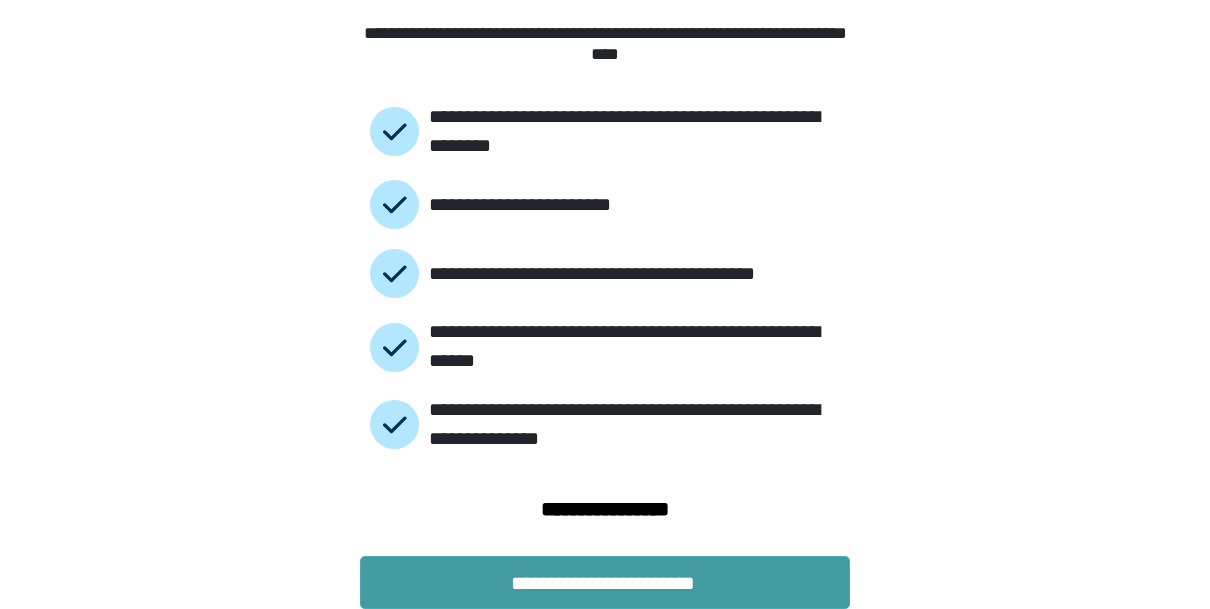 click on "**********" at bounding box center [605, 583] 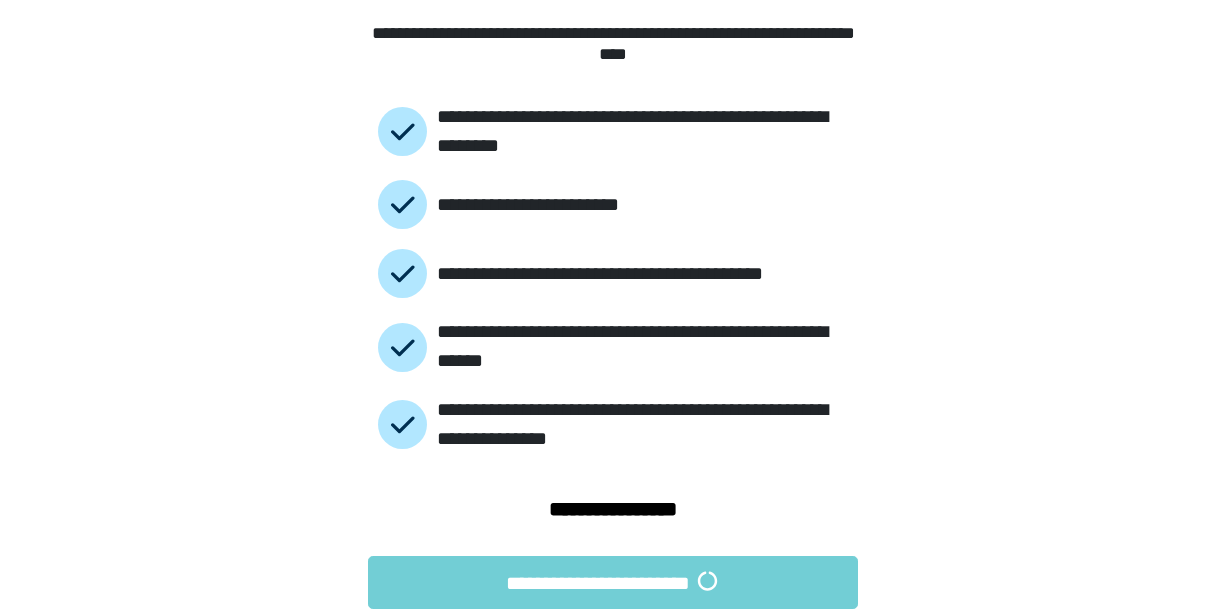 scroll, scrollTop: 0, scrollLeft: 0, axis: both 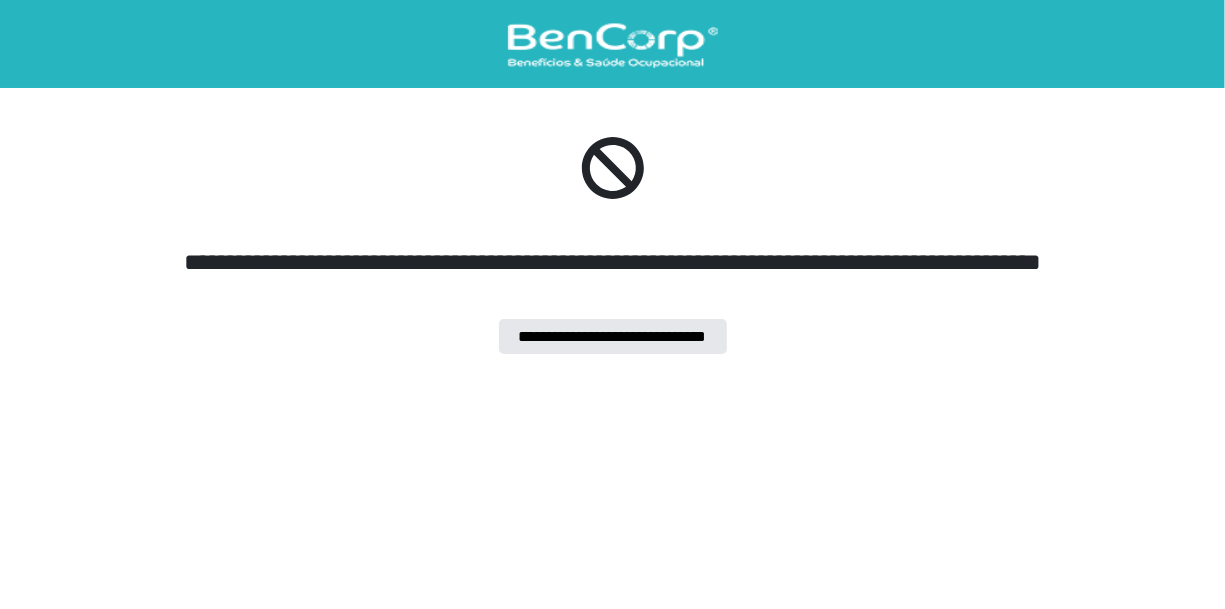 click on "**********" at bounding box center [613, 336] 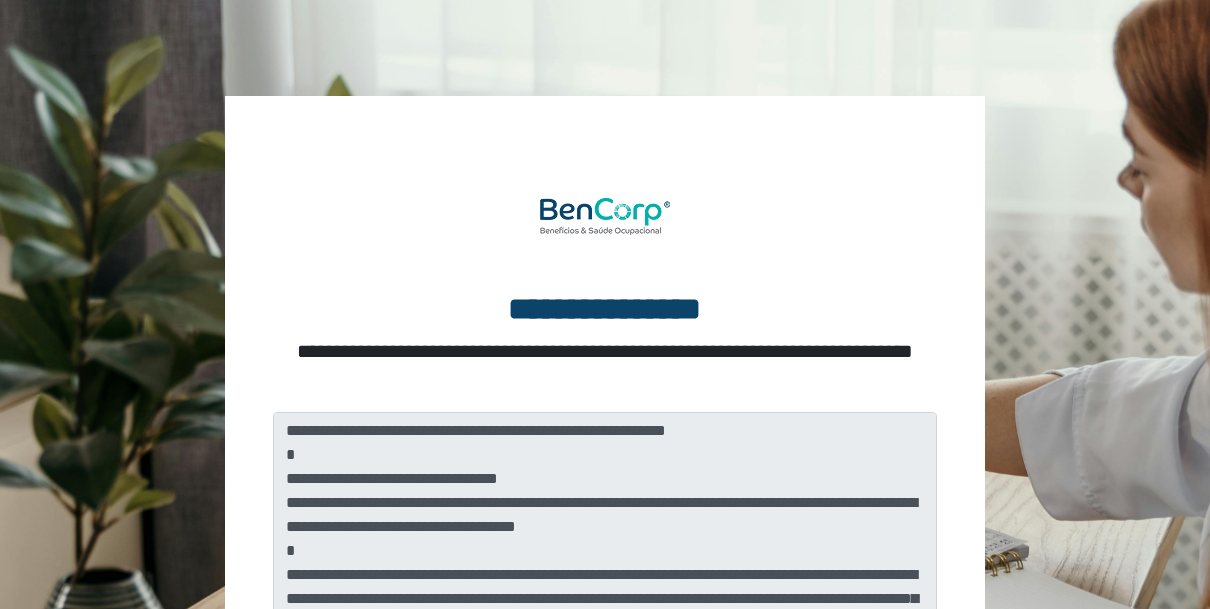 scroll, scrollTop: 270, scrollLeft: 0, axis: vertical 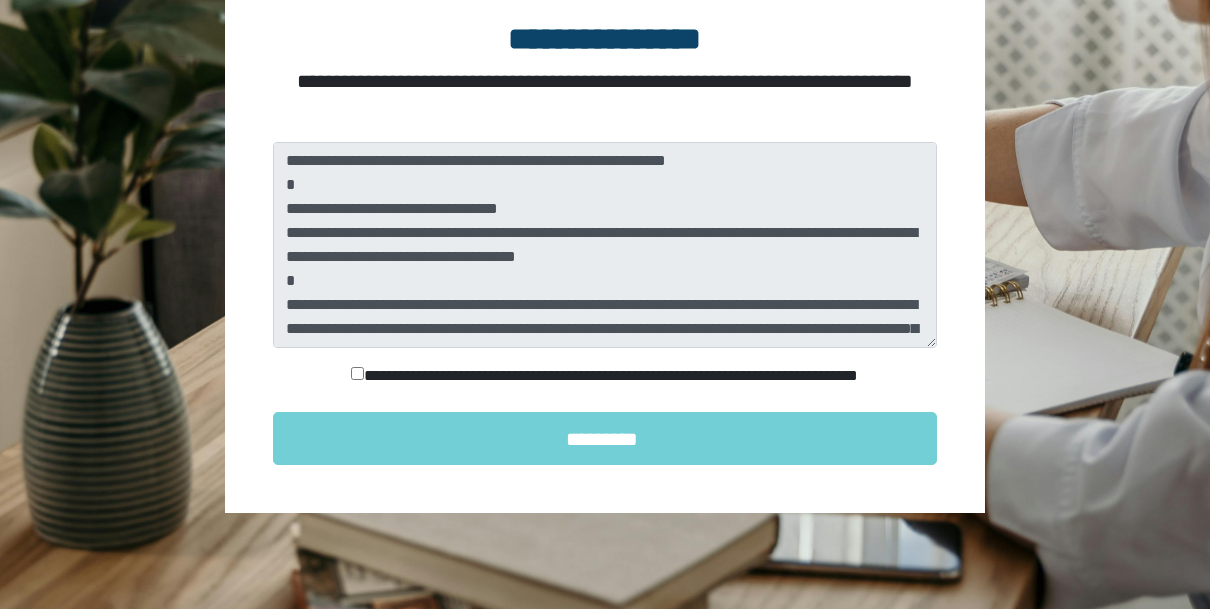 click on "**********" at bounding box center [605, 376] 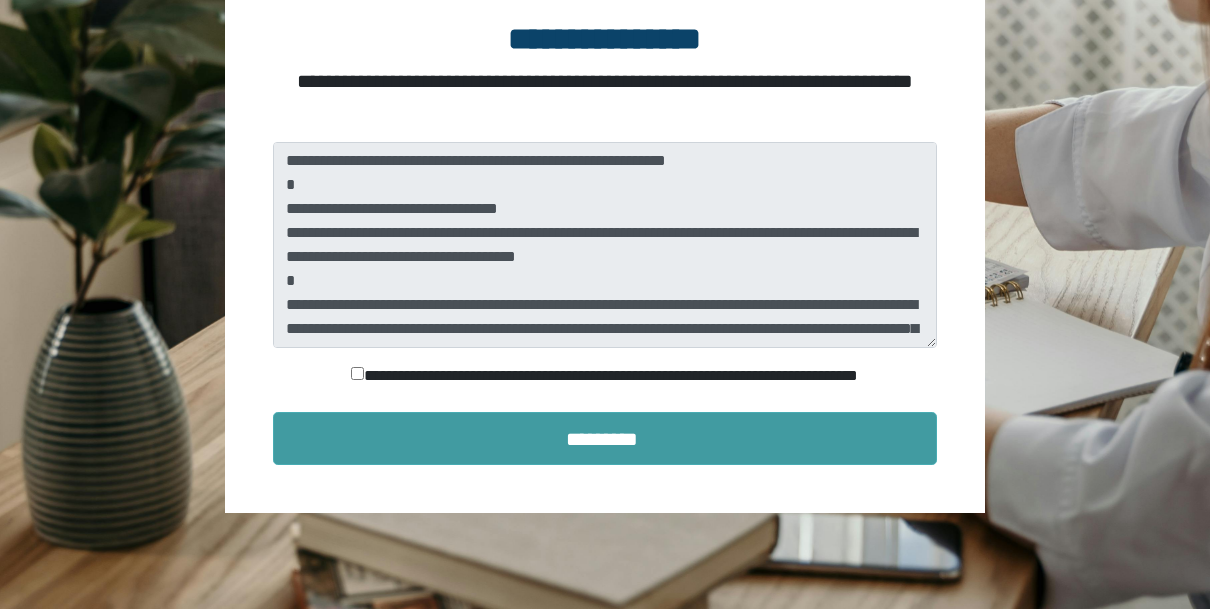 click on "*********" at bounding box center [605, 439] 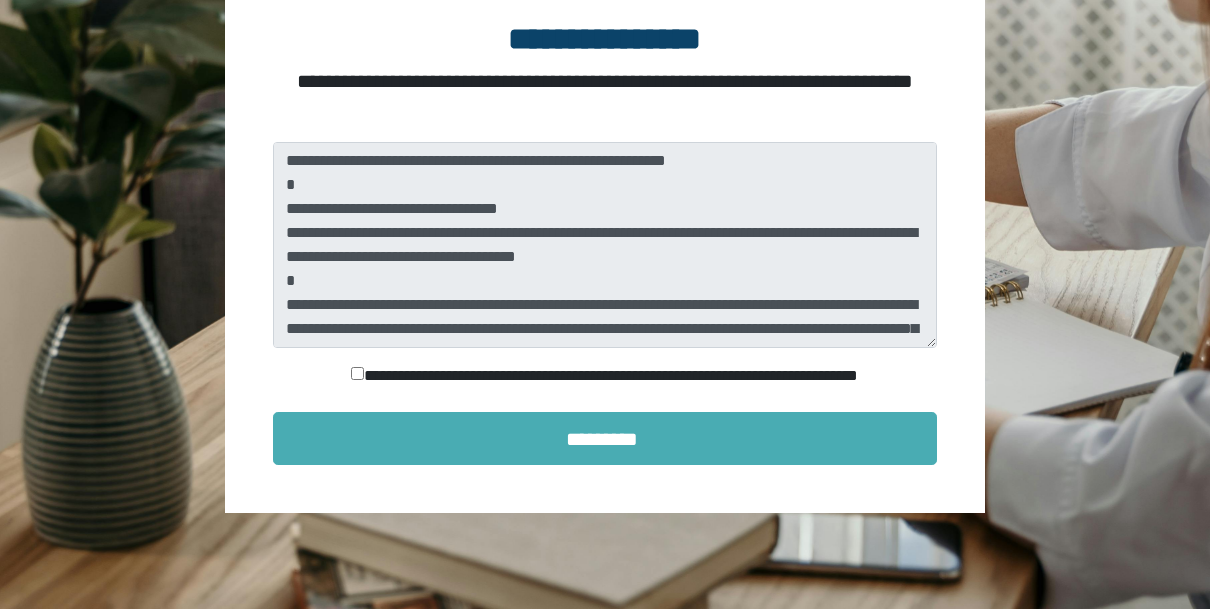 scroll, scrollTop: 132, scrollLeft: 0, axis: vertical 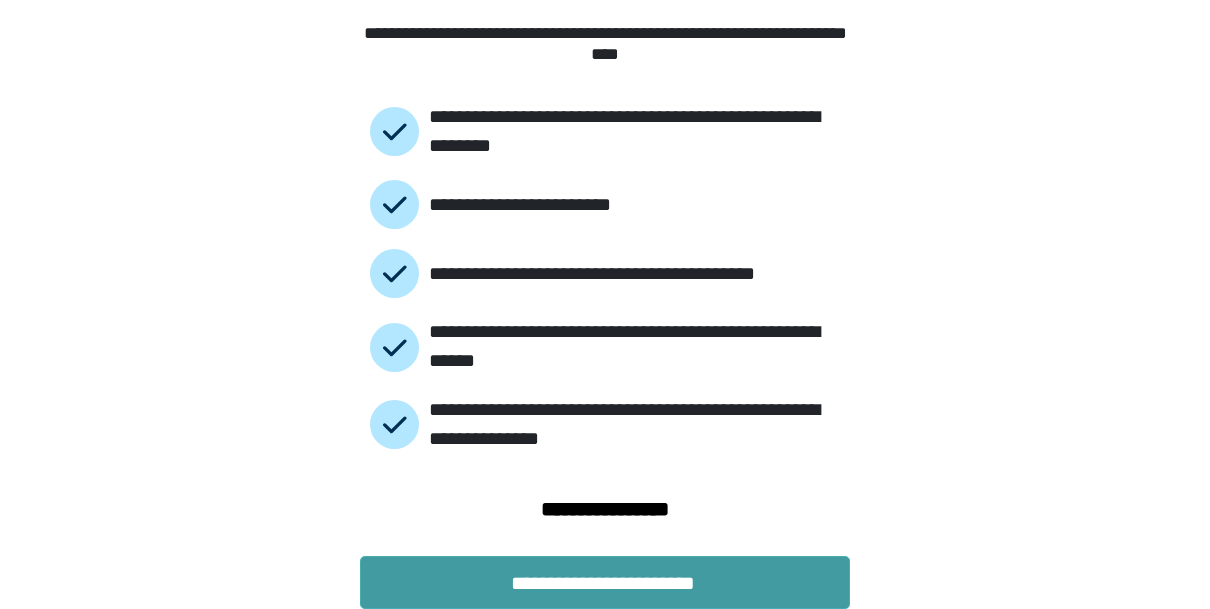 click on "**********" at bounding box center [605, 583] 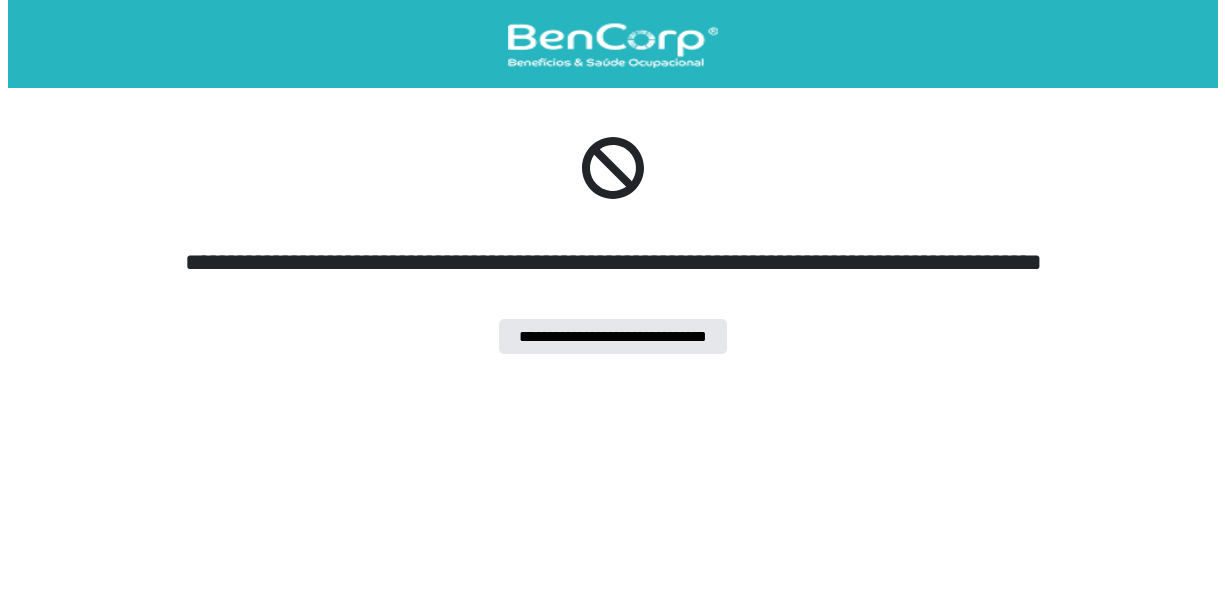scroll, scrollTop: 0, scrollLeft: 0, axis: both 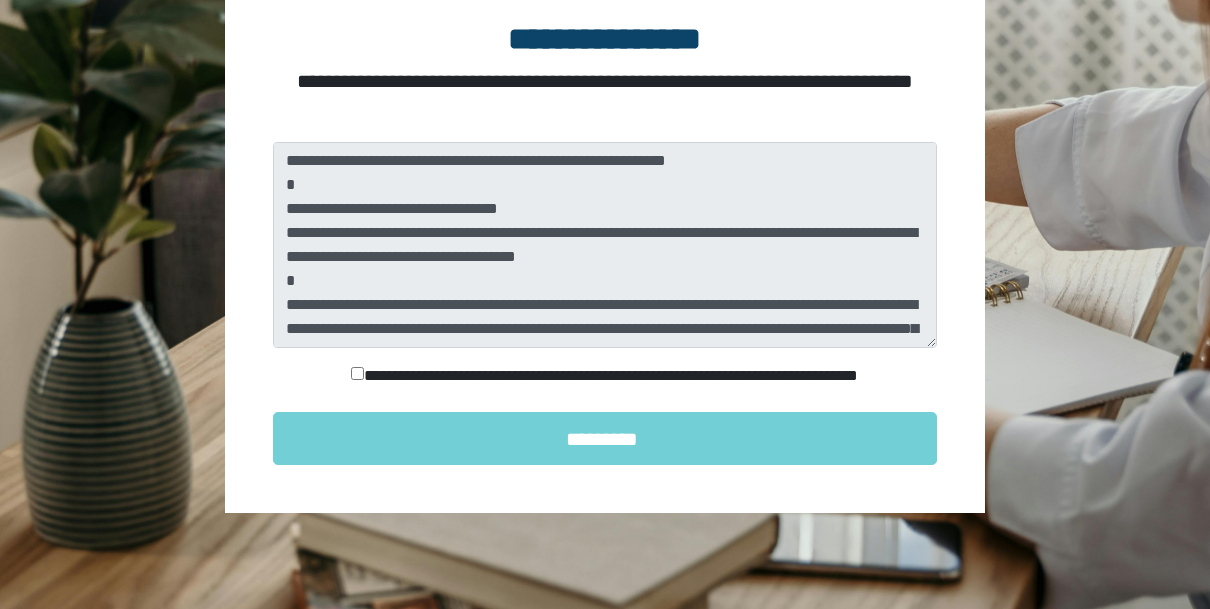 click on "**********" at bounding box center (605, 376) 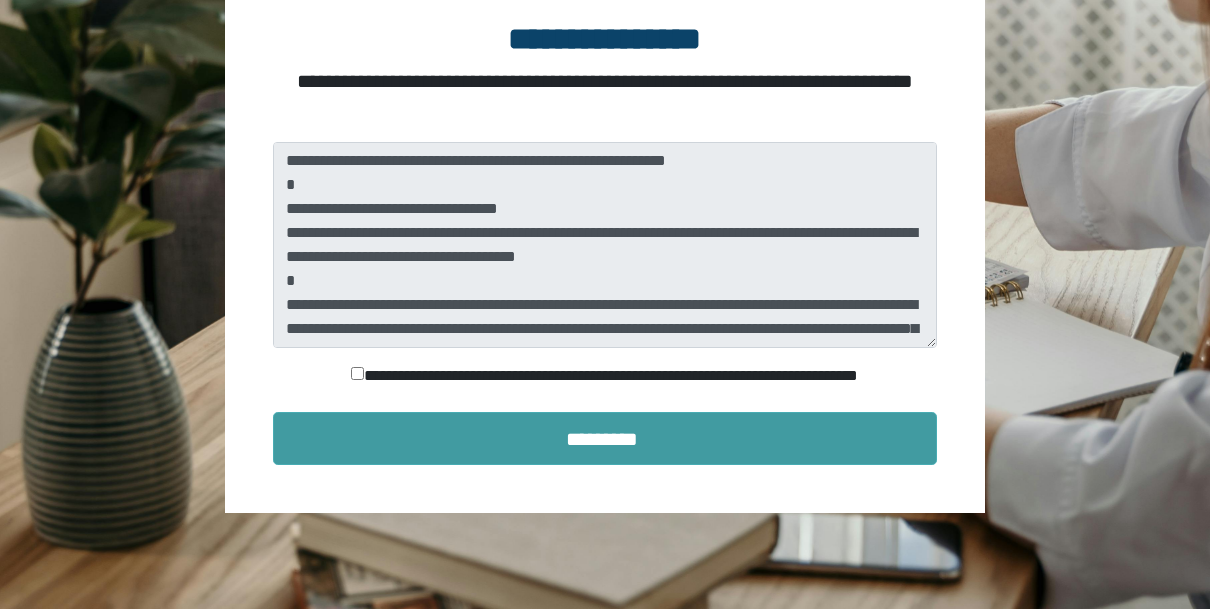 click on "*********" at bounding box center (605, 439) 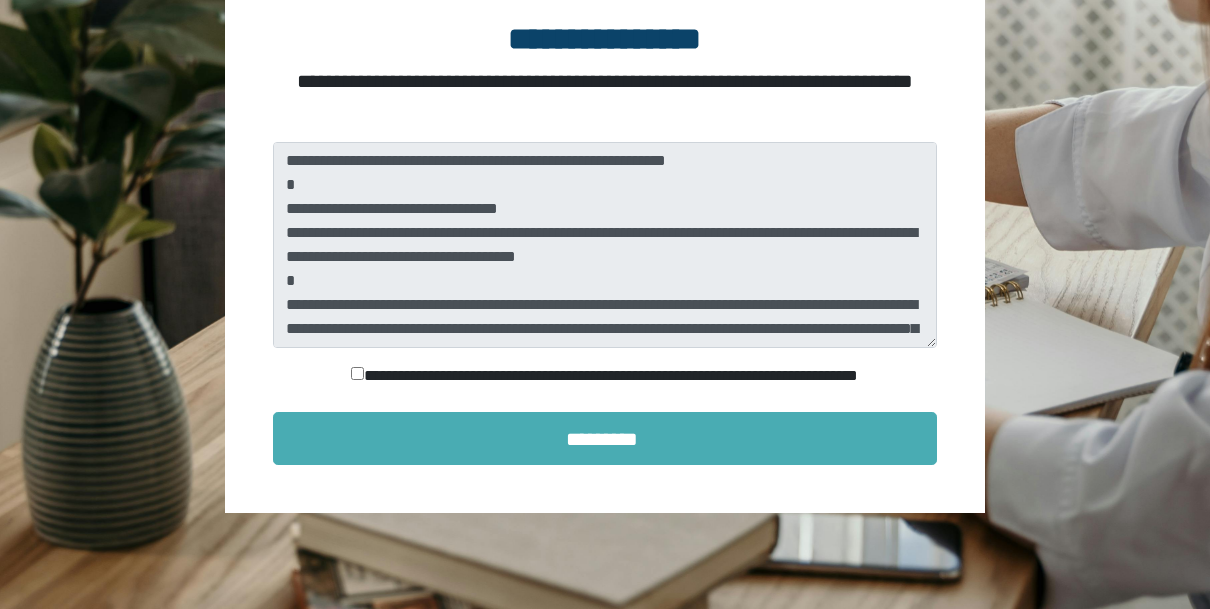 scroll, scrollTop: 132, scrollLeft: 0, axis: vertical 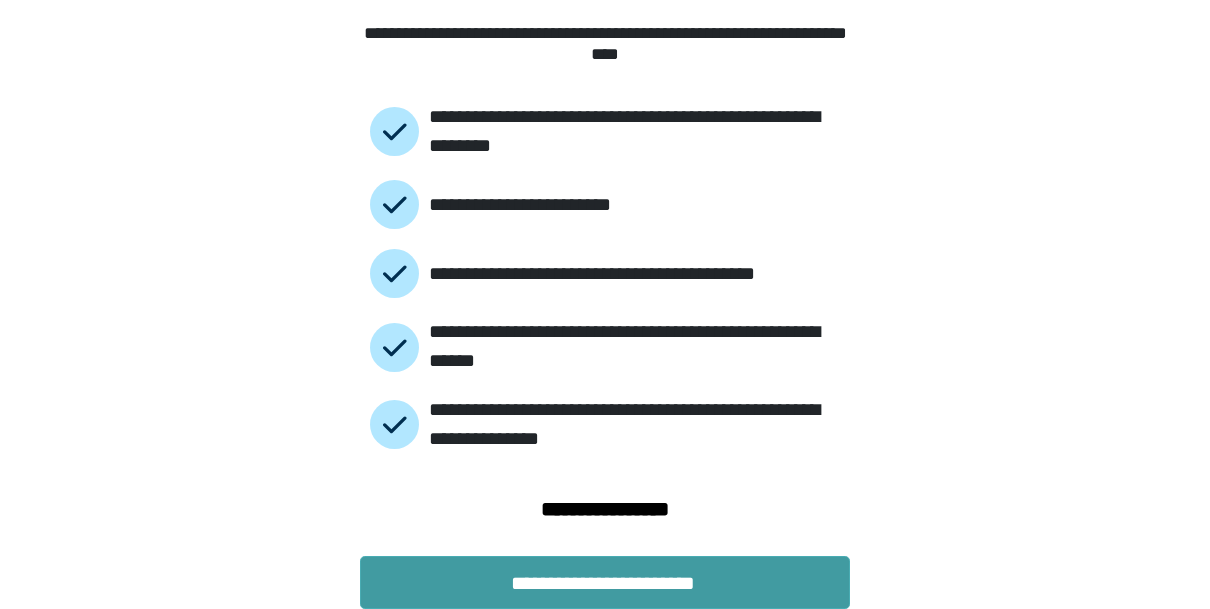 click on "**********" at bounding box center (605, 583) 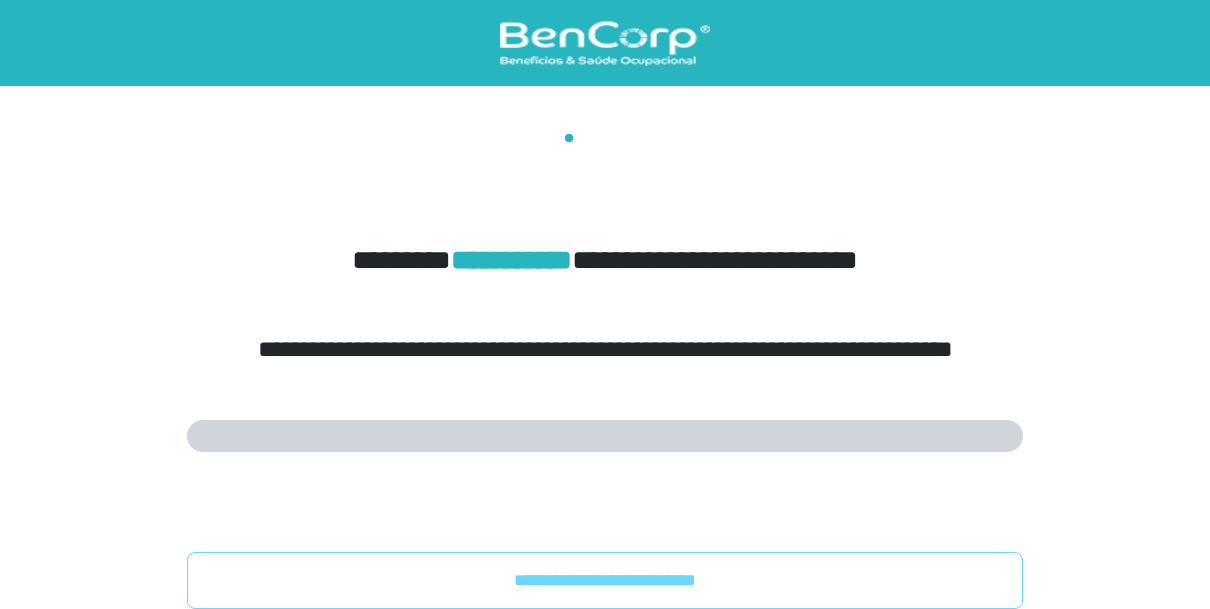 scroll, scrollTop: 0, scrollLeft: 0, axis: both 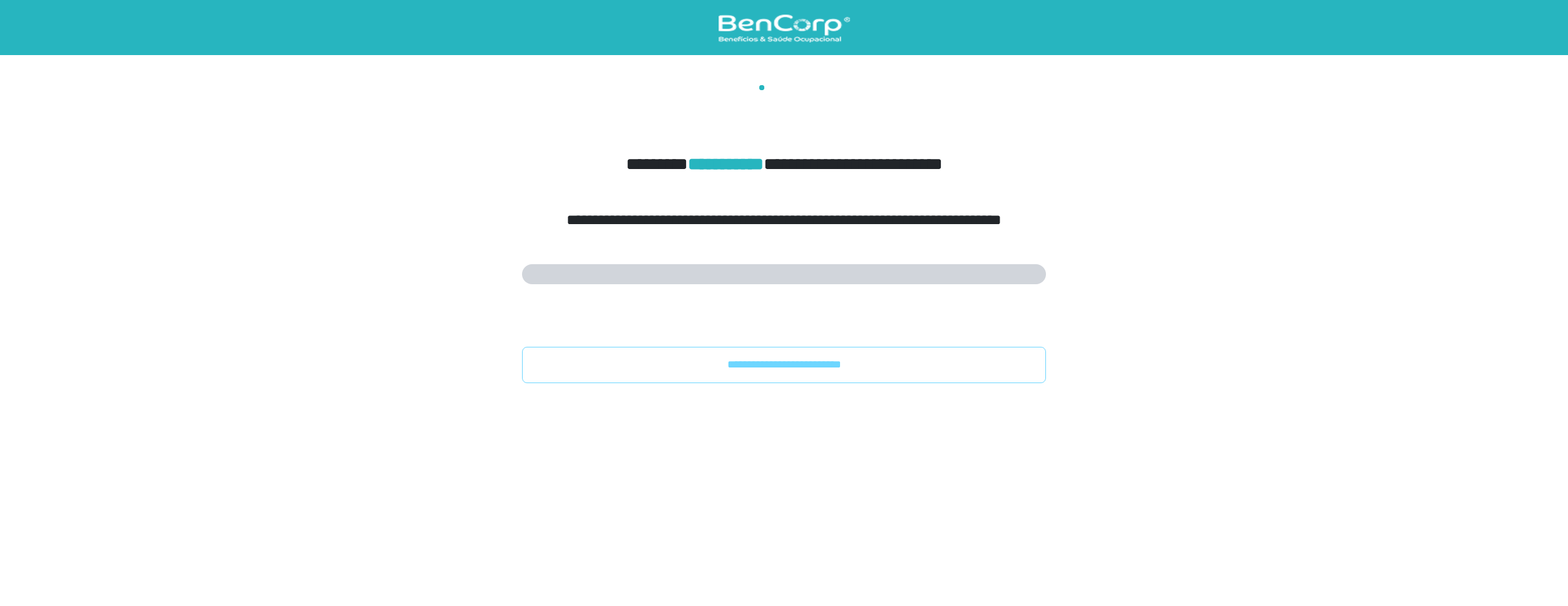 click at bounding box center (784, 274) 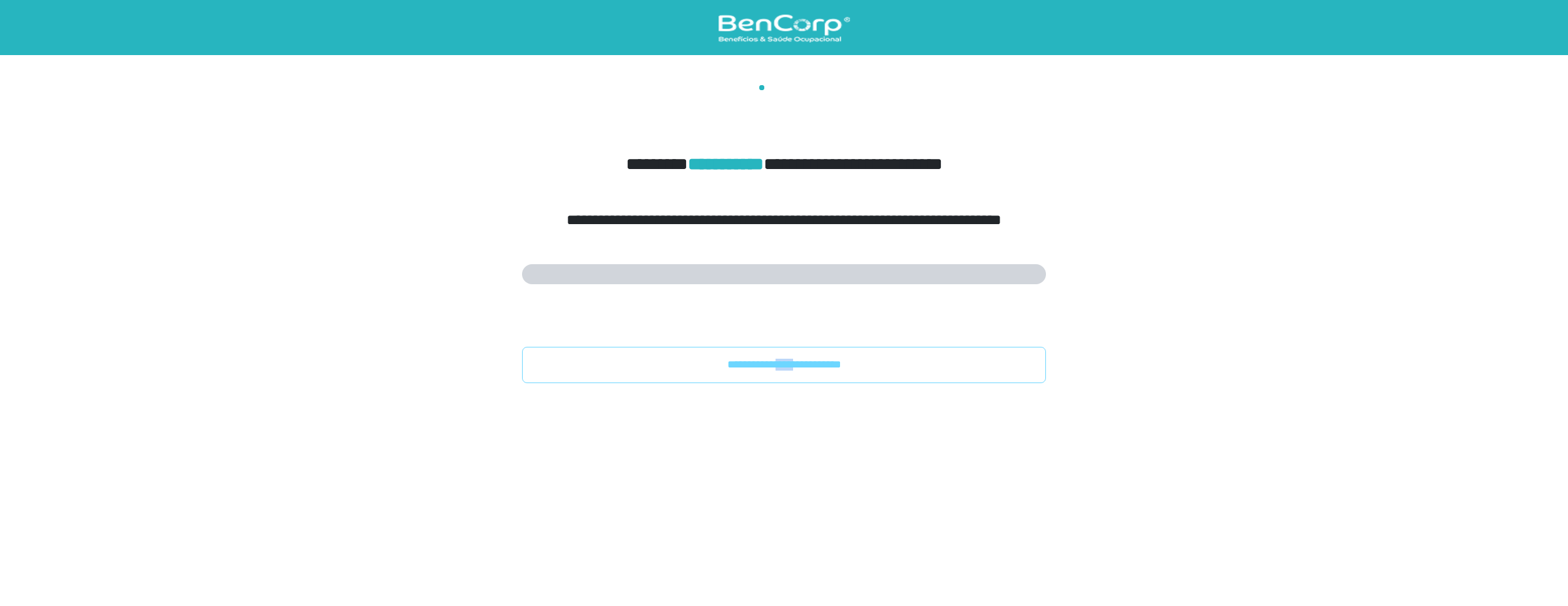 click on "**********" at bounding box center [784, 365] 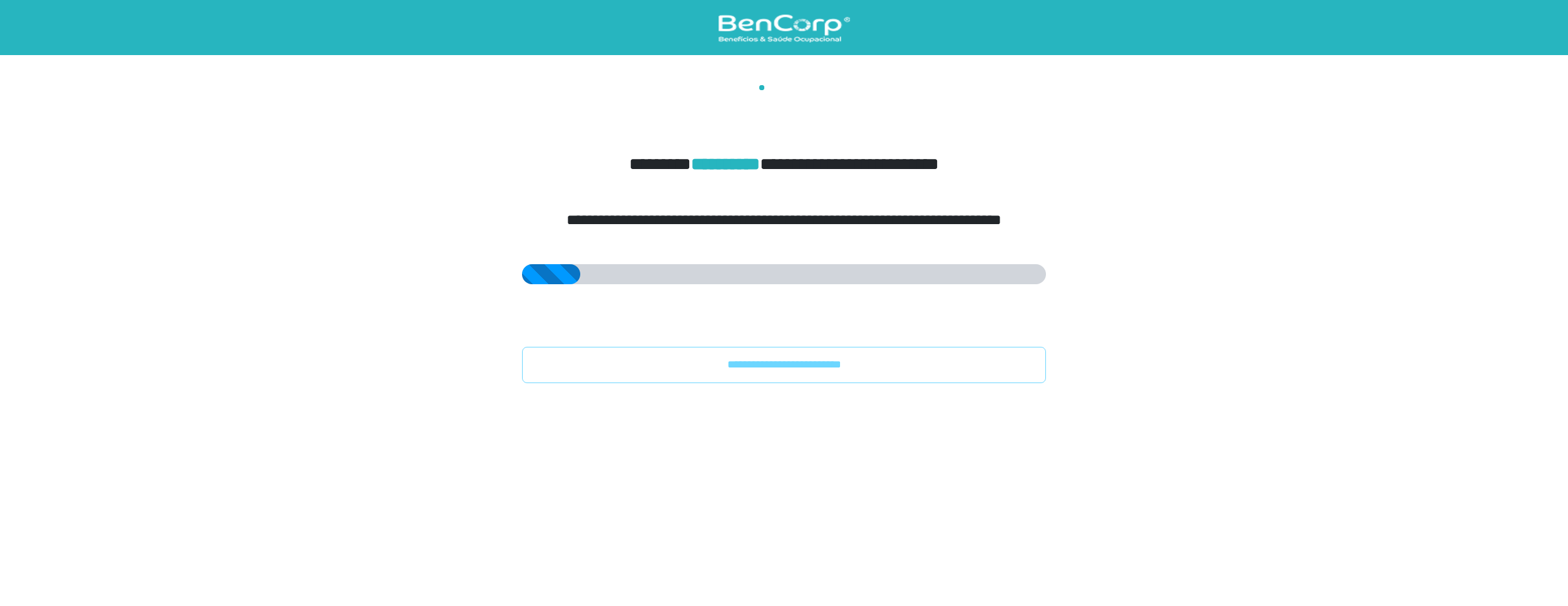 click at bounding box center (784, 274) 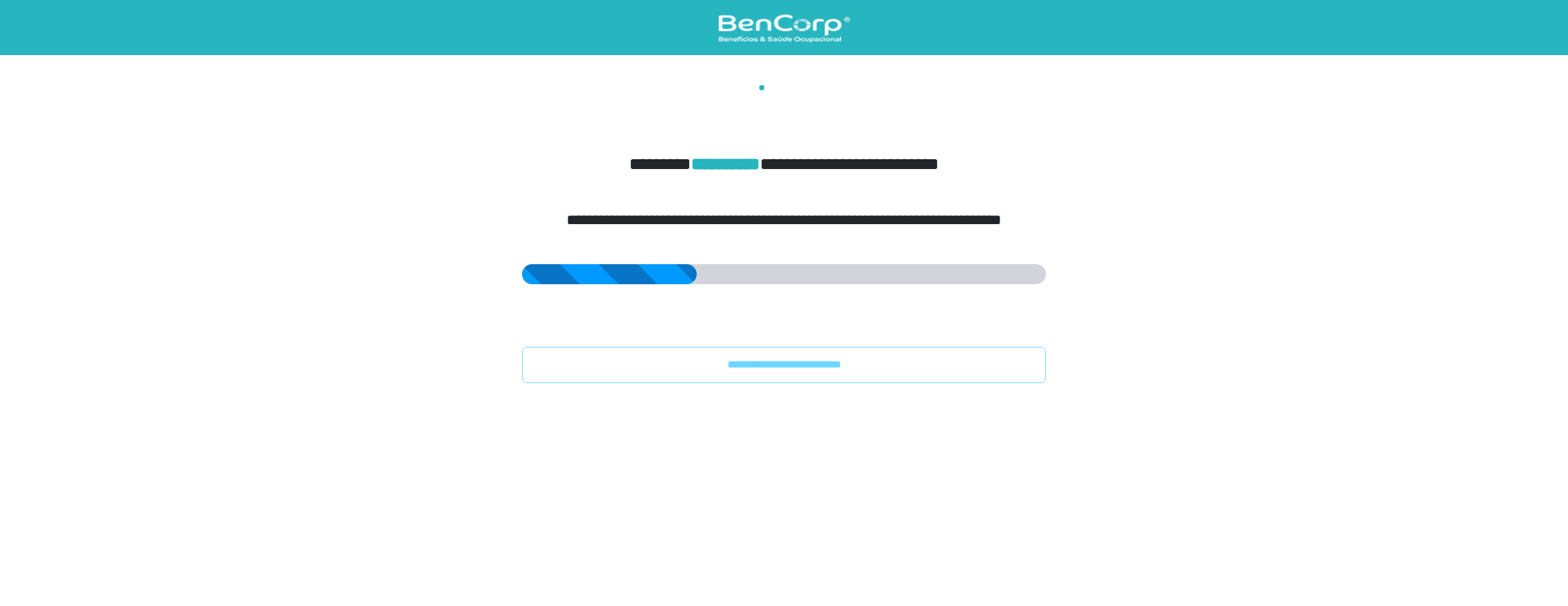 click on "**********" at bounding box center (784, 220) 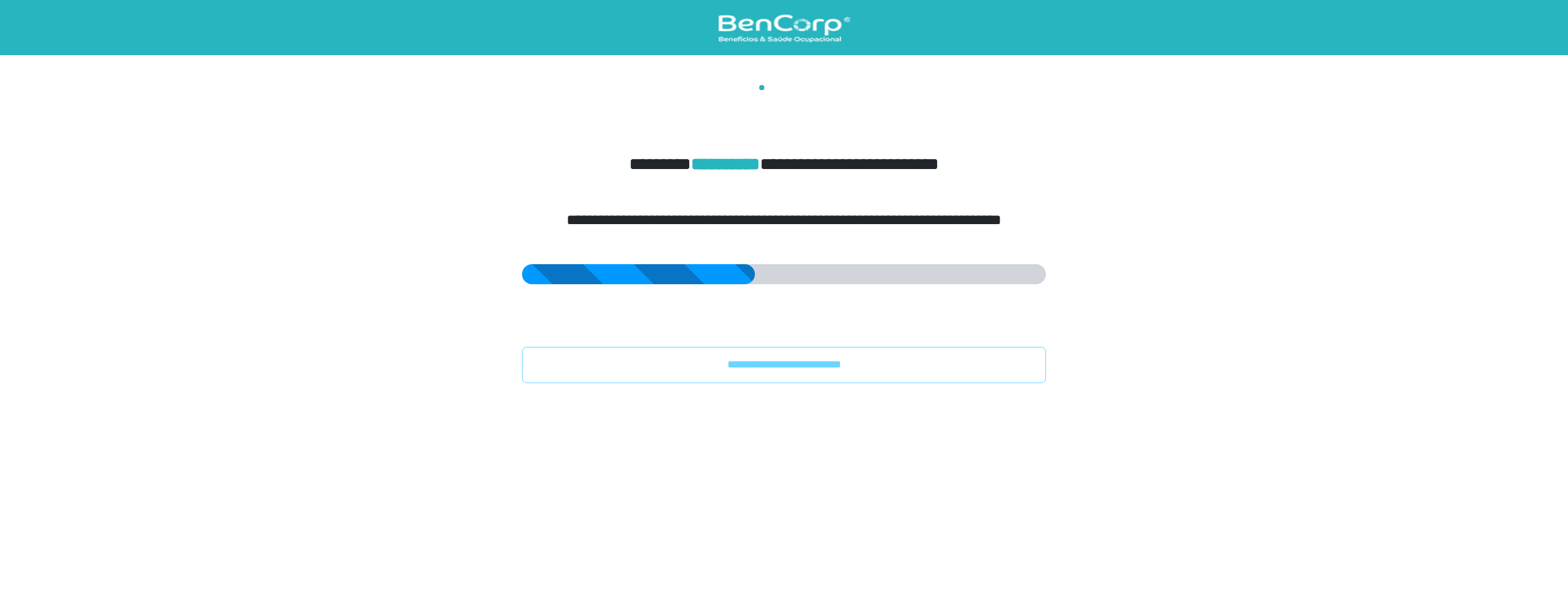click on "**********" at bounding box center [784, 234] 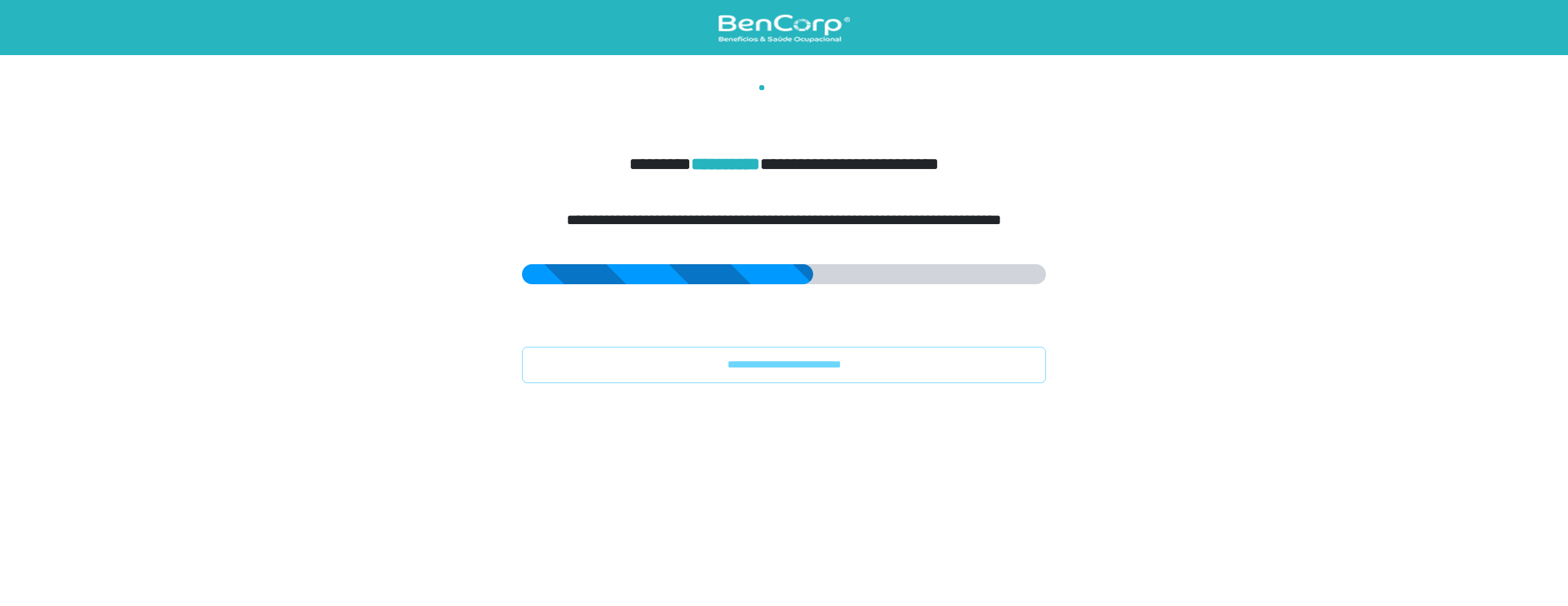 click on "**********" at bounding box center (784, 234) 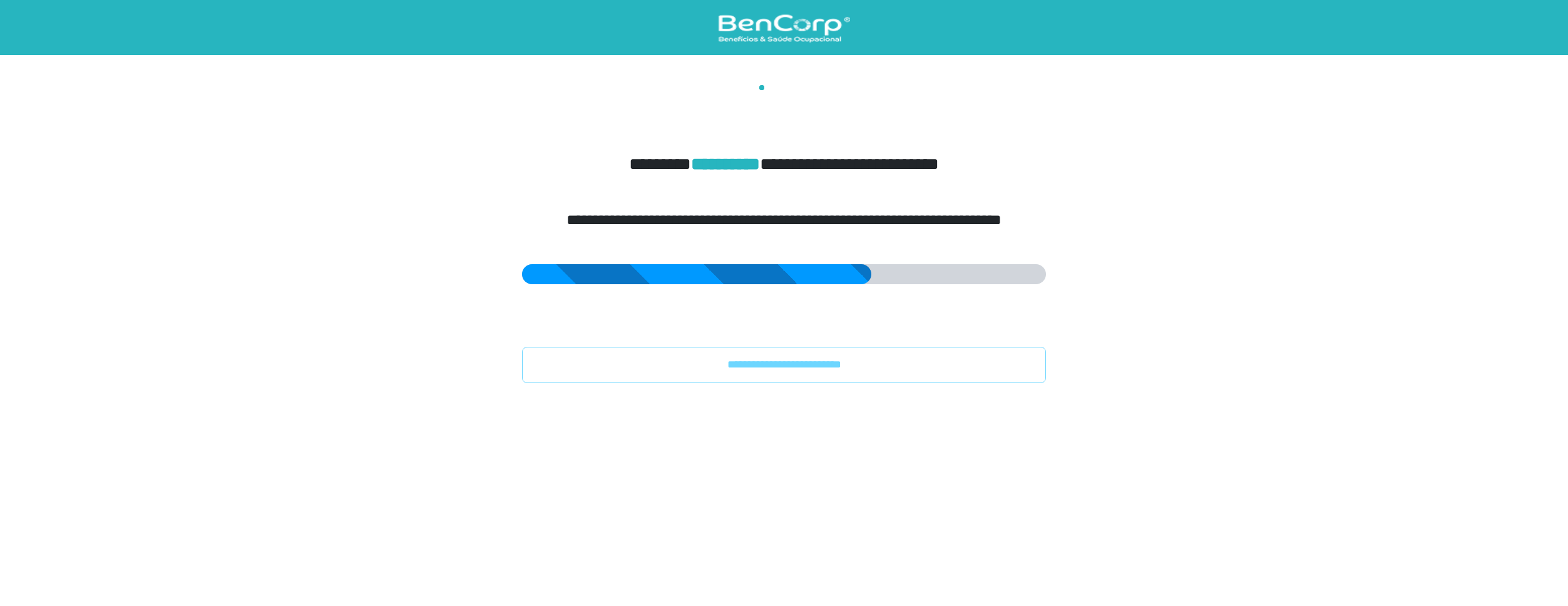 click on "**********" at bounding box center (784, 234) 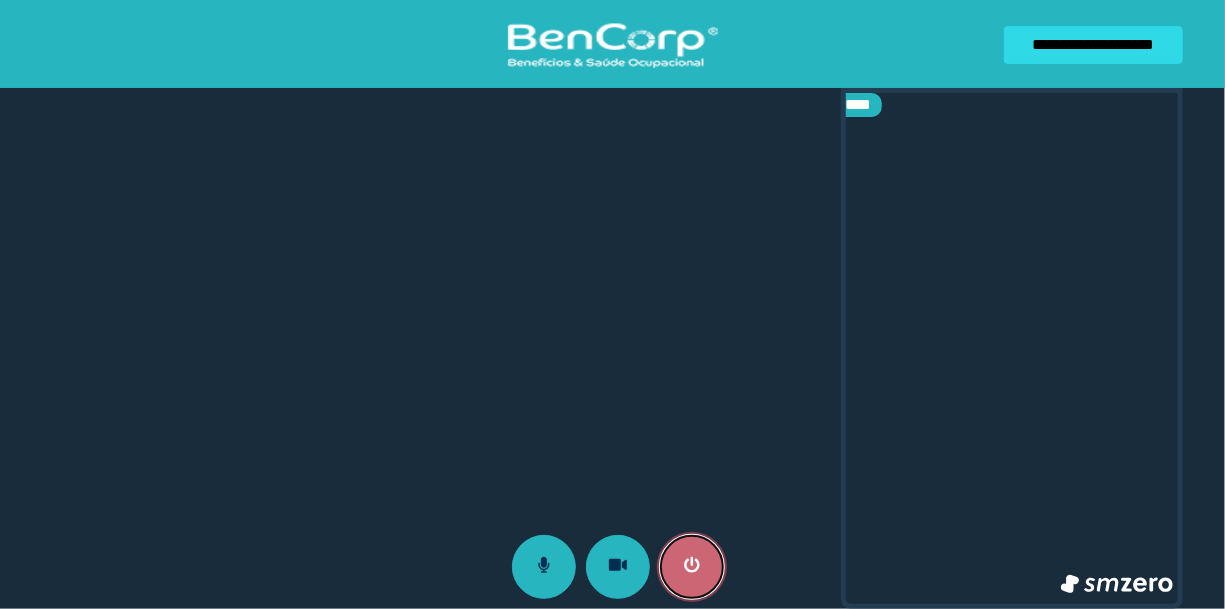 click 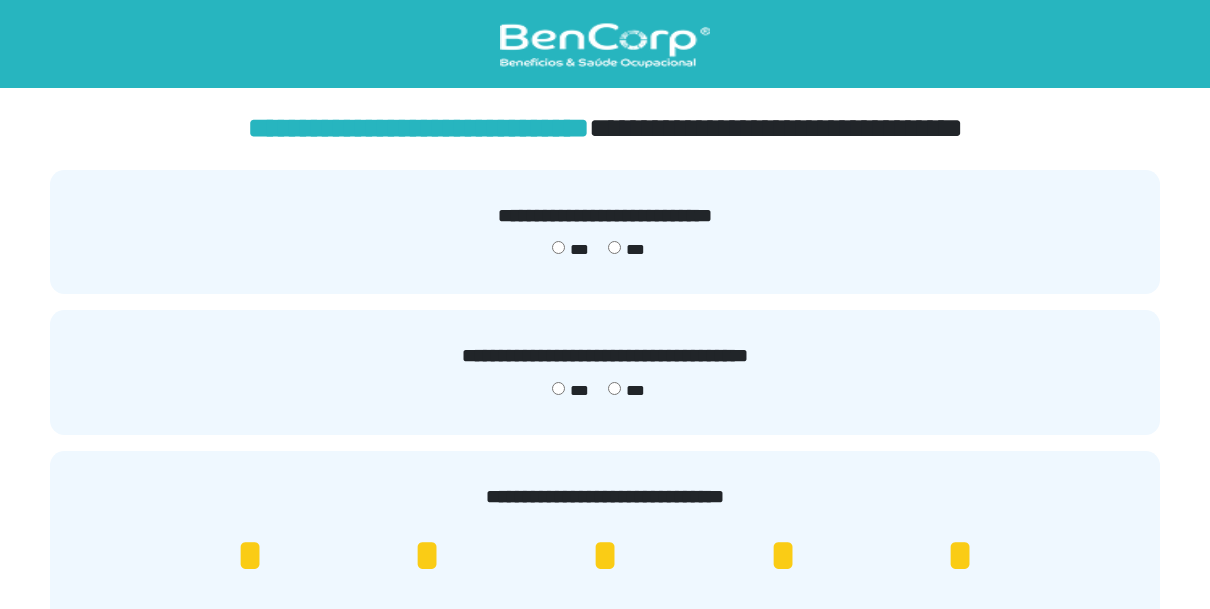 click on "***" at bounding box center (570, 250) 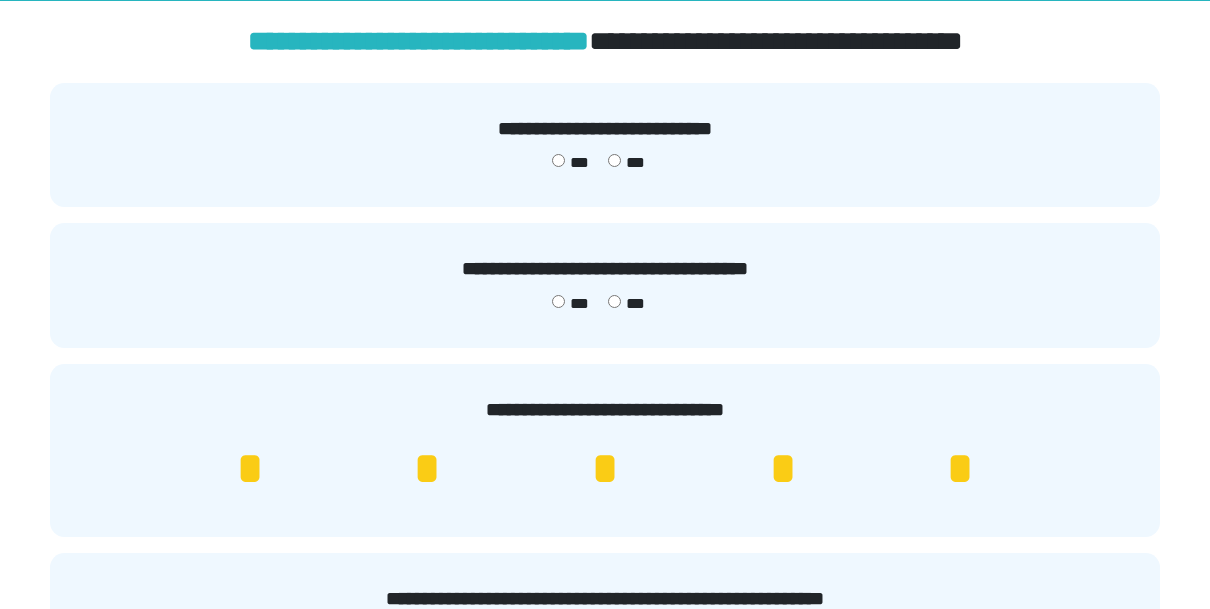 scroll, scrollTop: 111, scrollLeft: 0, axis: vertical 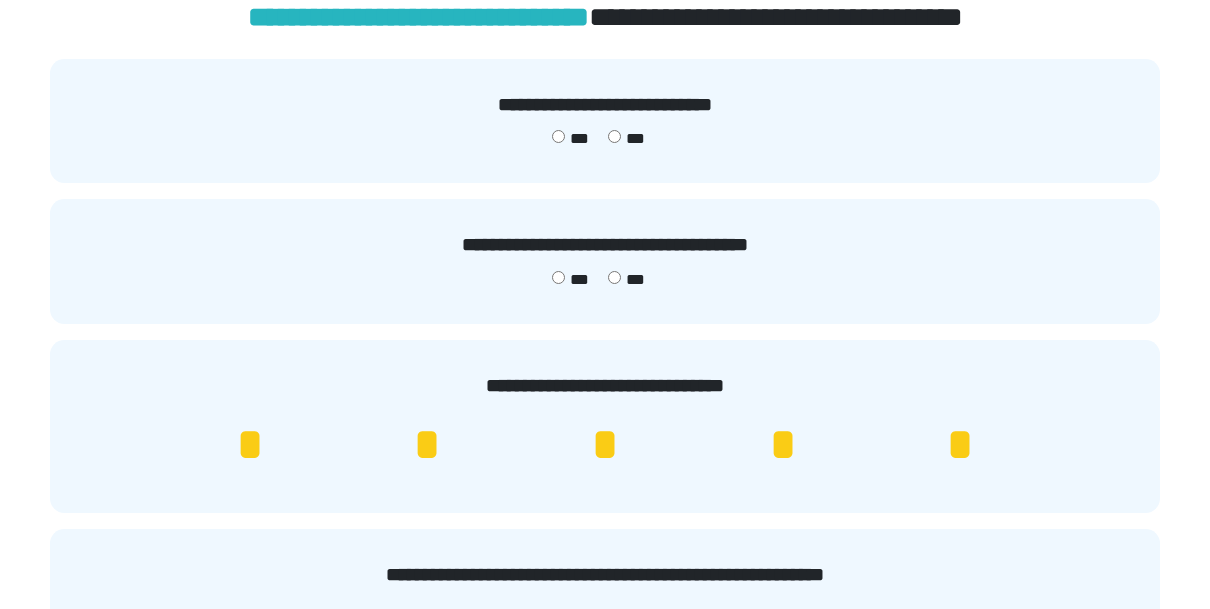 click on "*" at bounding box center (960, 445) 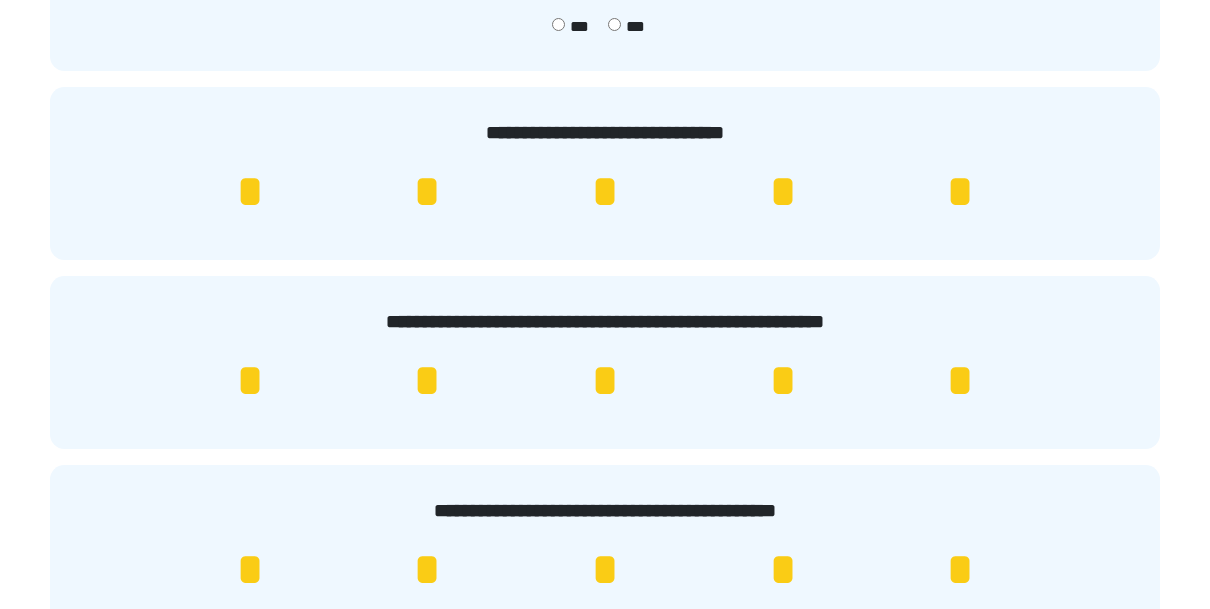 scroll, scrollTop: 365, scrollLeft: 0, axis: vertical 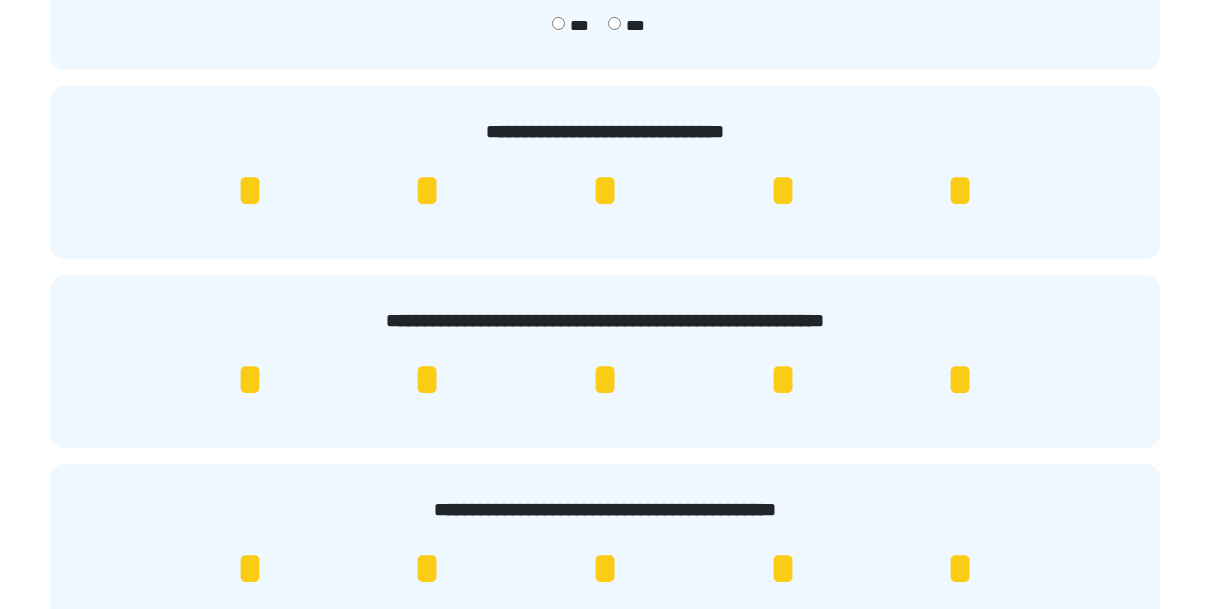 click on "*" at bounding box center [960, 380] 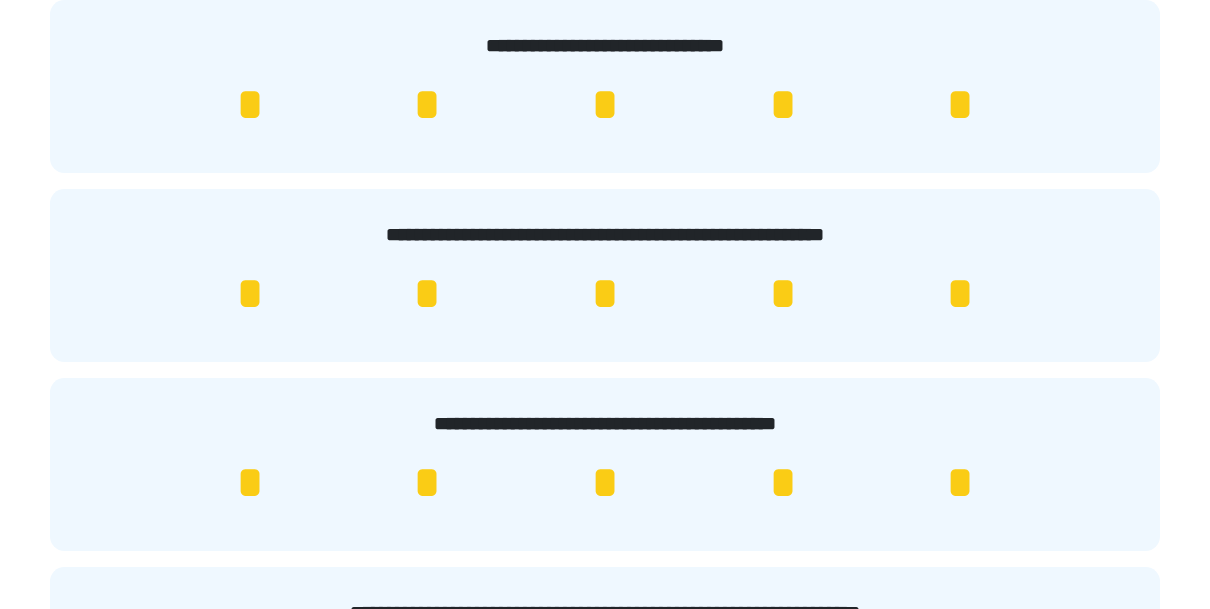 scroll, scrollTop: 467, scrollLeft: 0, axis: vertical 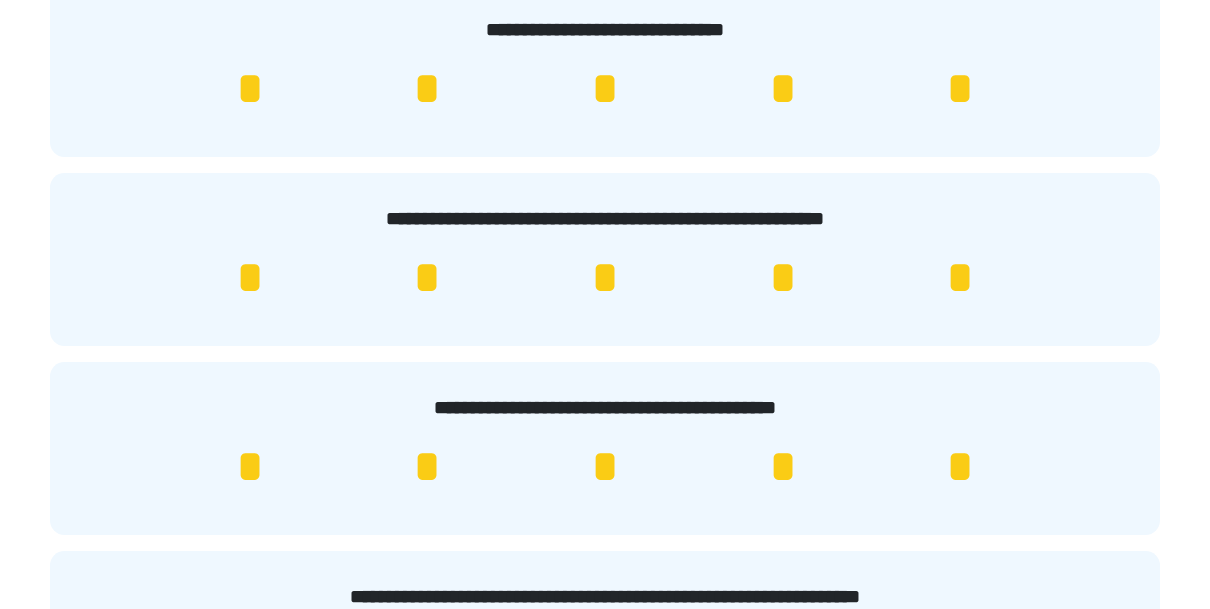 click on "*" at bounding box center (960, 467) 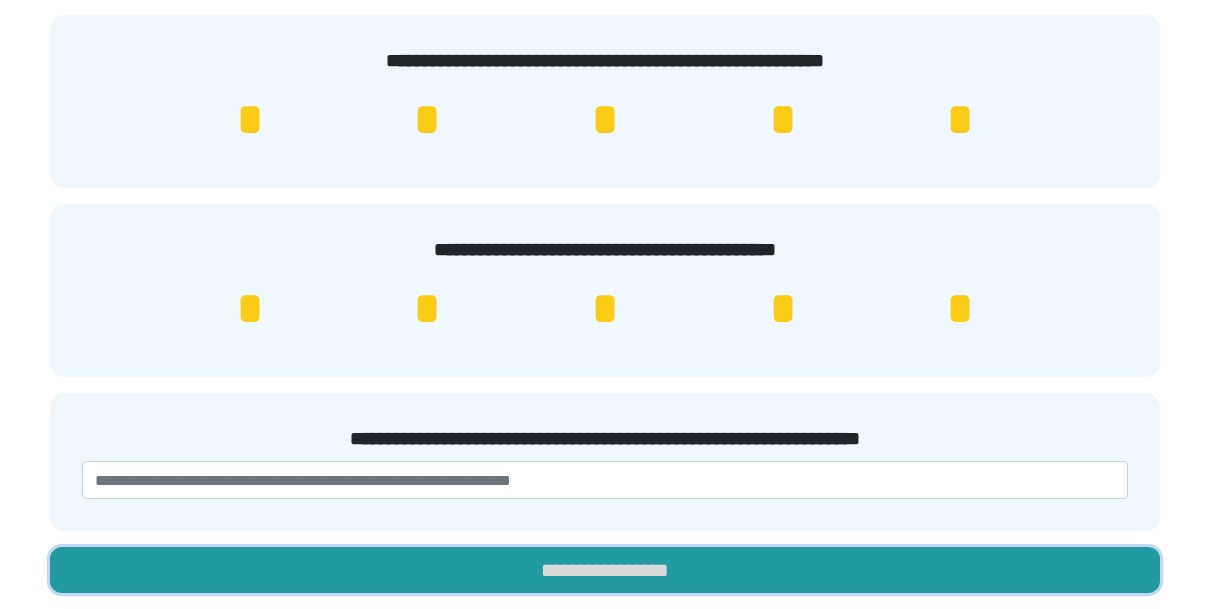click on "**********" at bounding box center (605, 570) 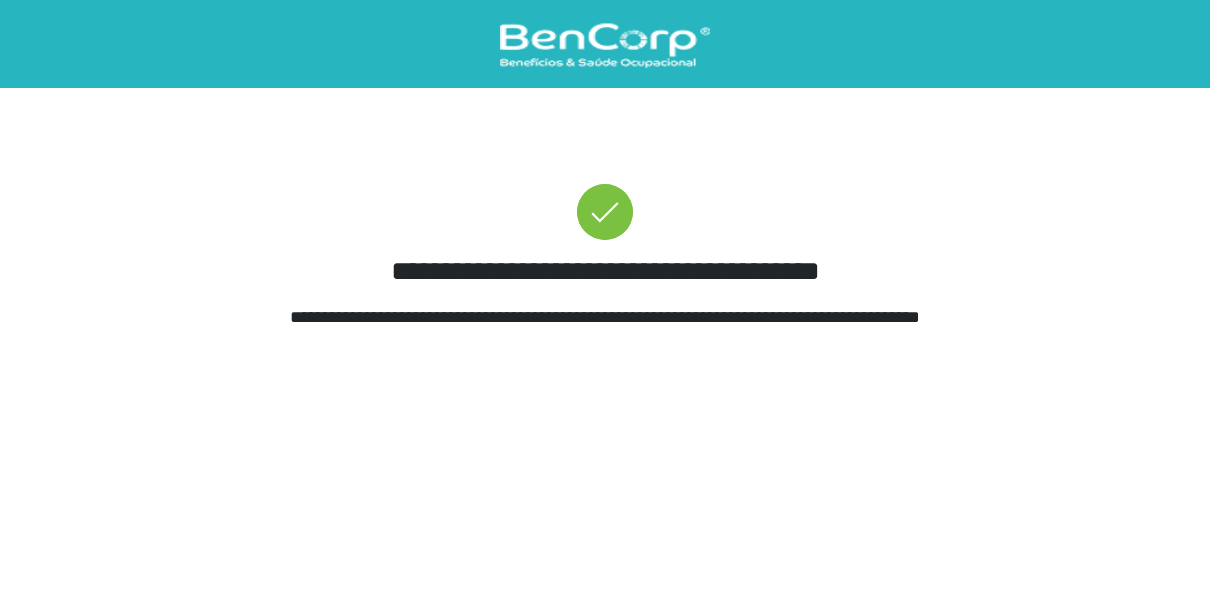 scroll, scrollTop: 0, scrollLeft: 0, axis: both 